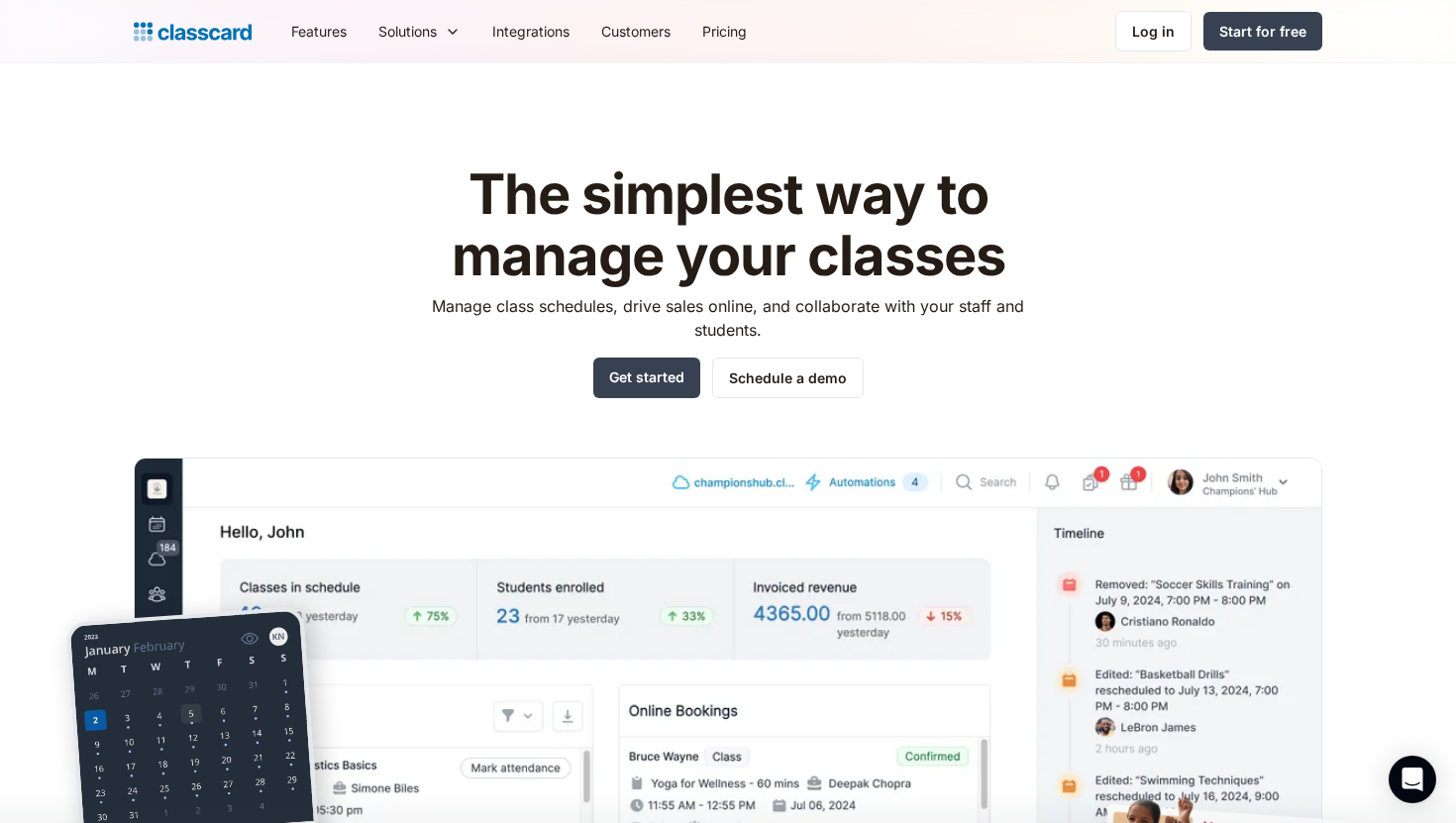 scroll, scrollTop: 0, scrollLeft: 0, axis: both 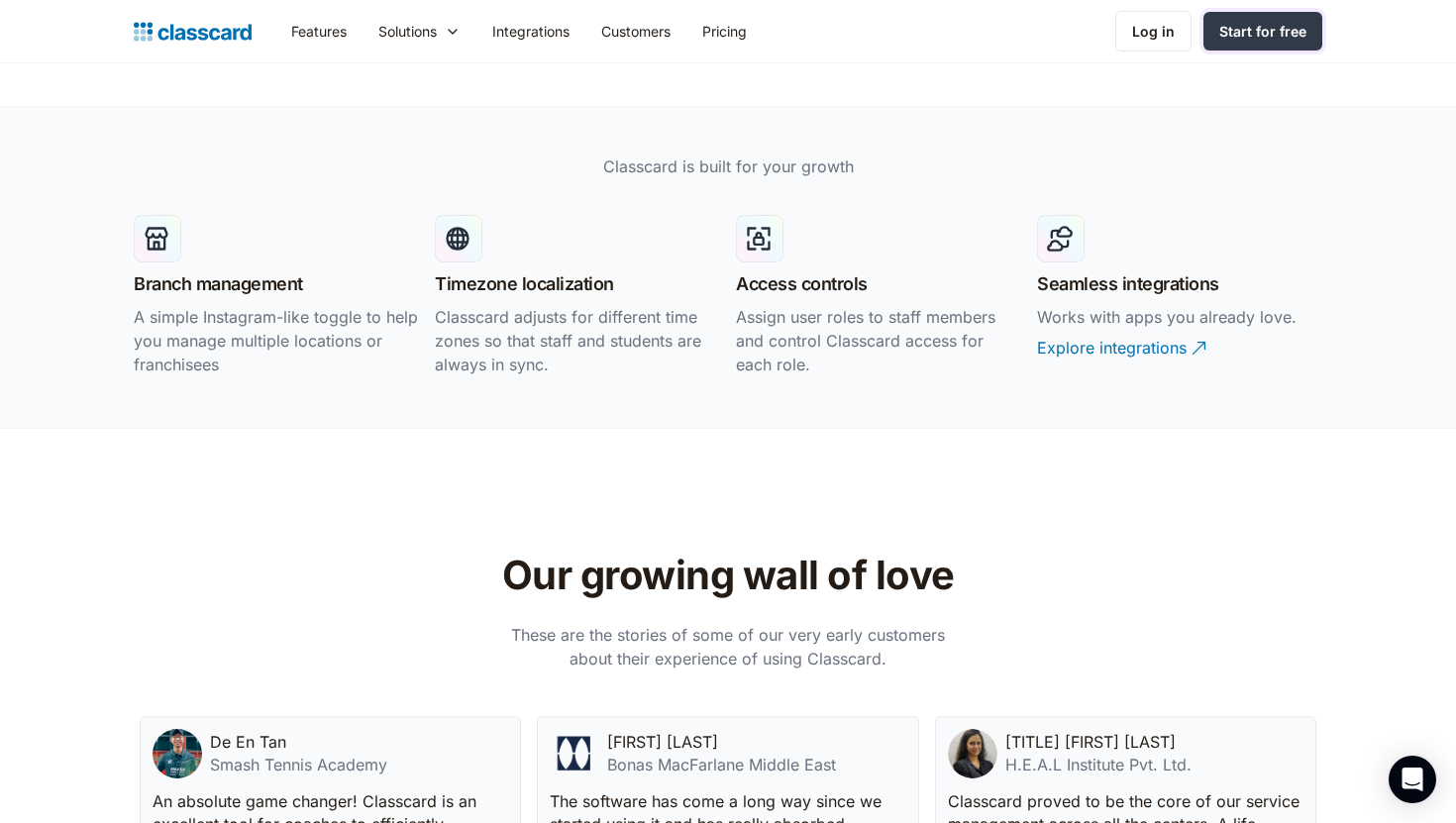 click on "Start for free" at bounding box center [1263, 31] 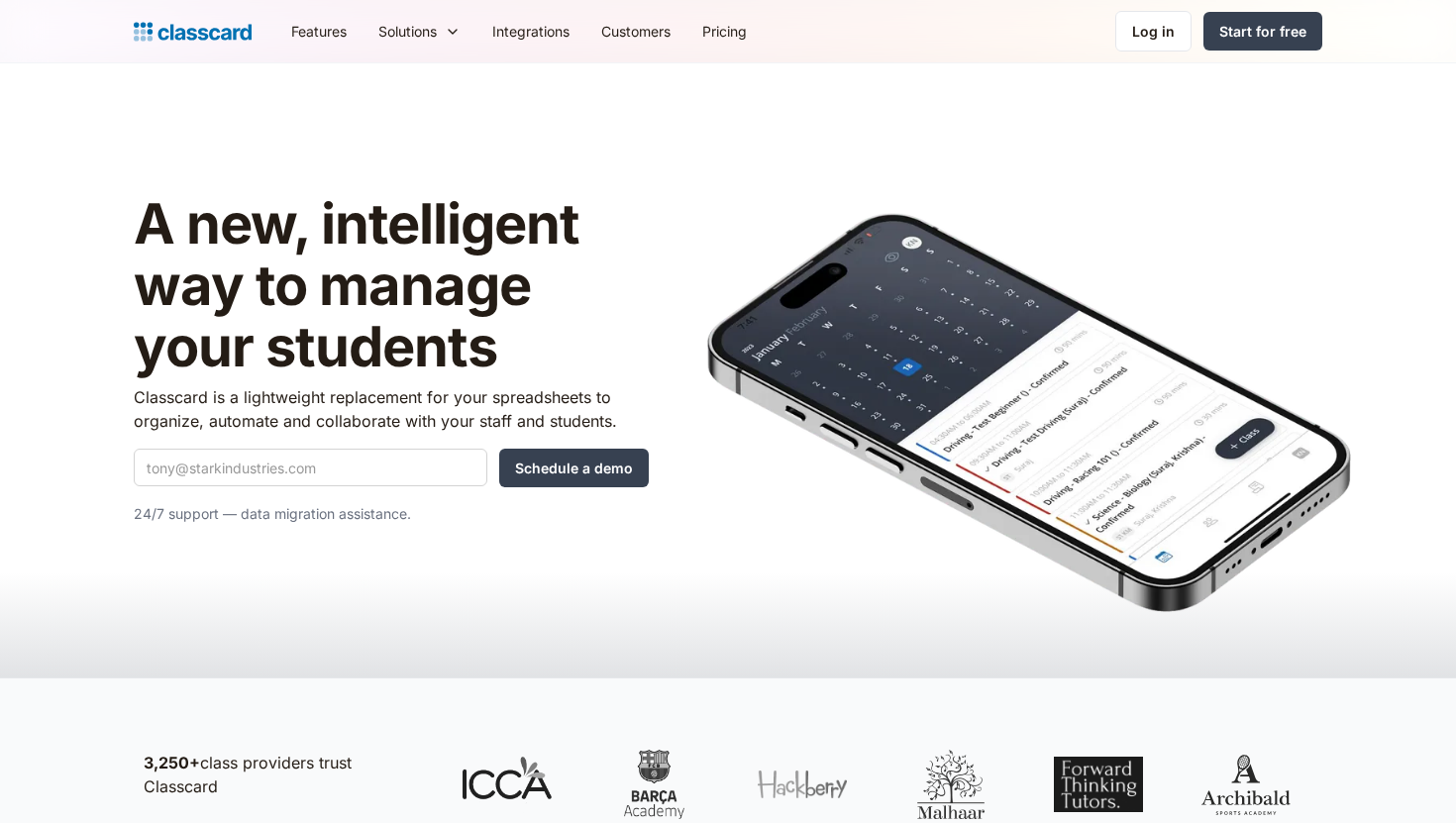 scroll, scrollTop: 3986, scrollLeft: 0, axis: vertical 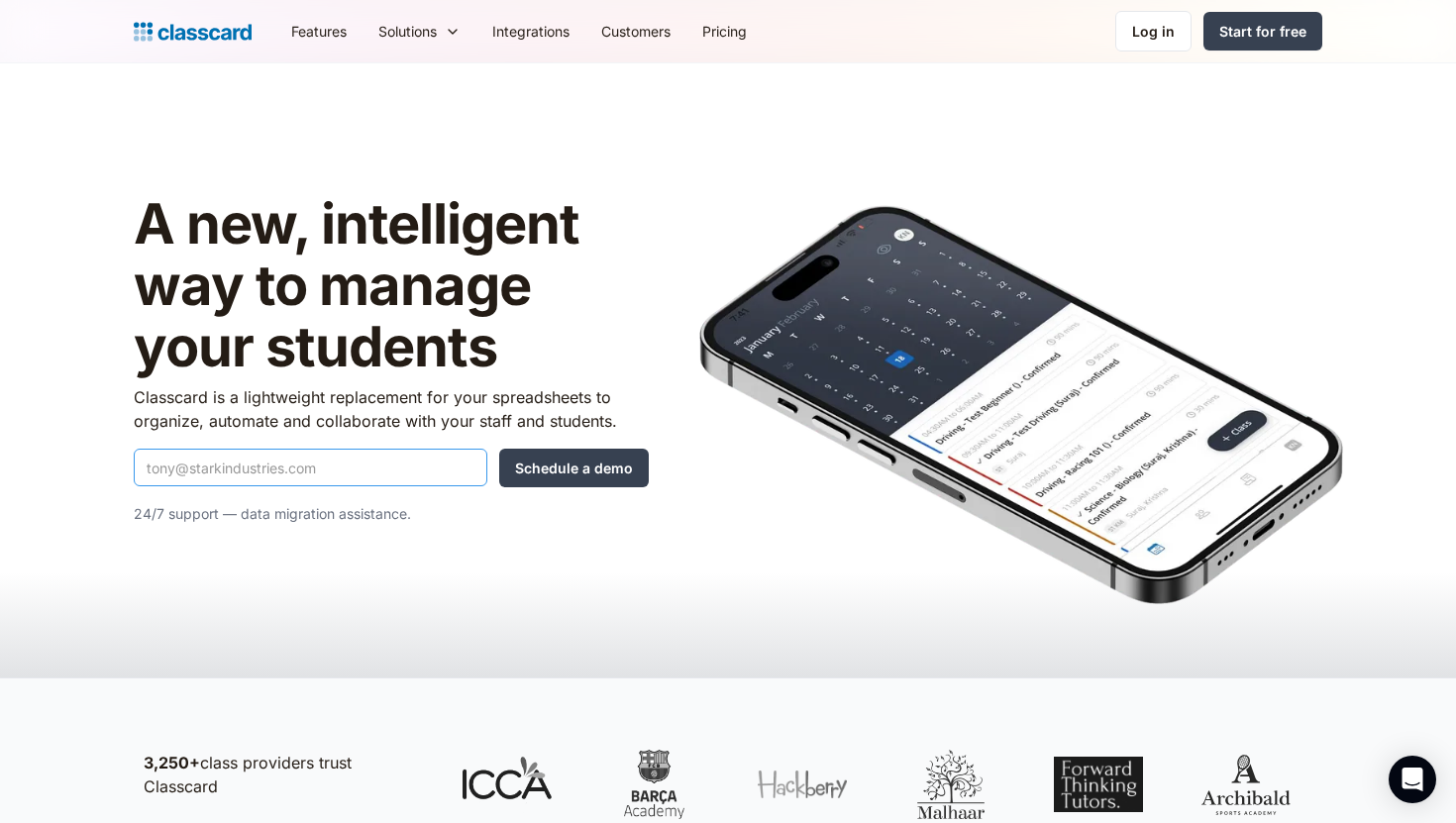 click at bounding box center (310, 467) 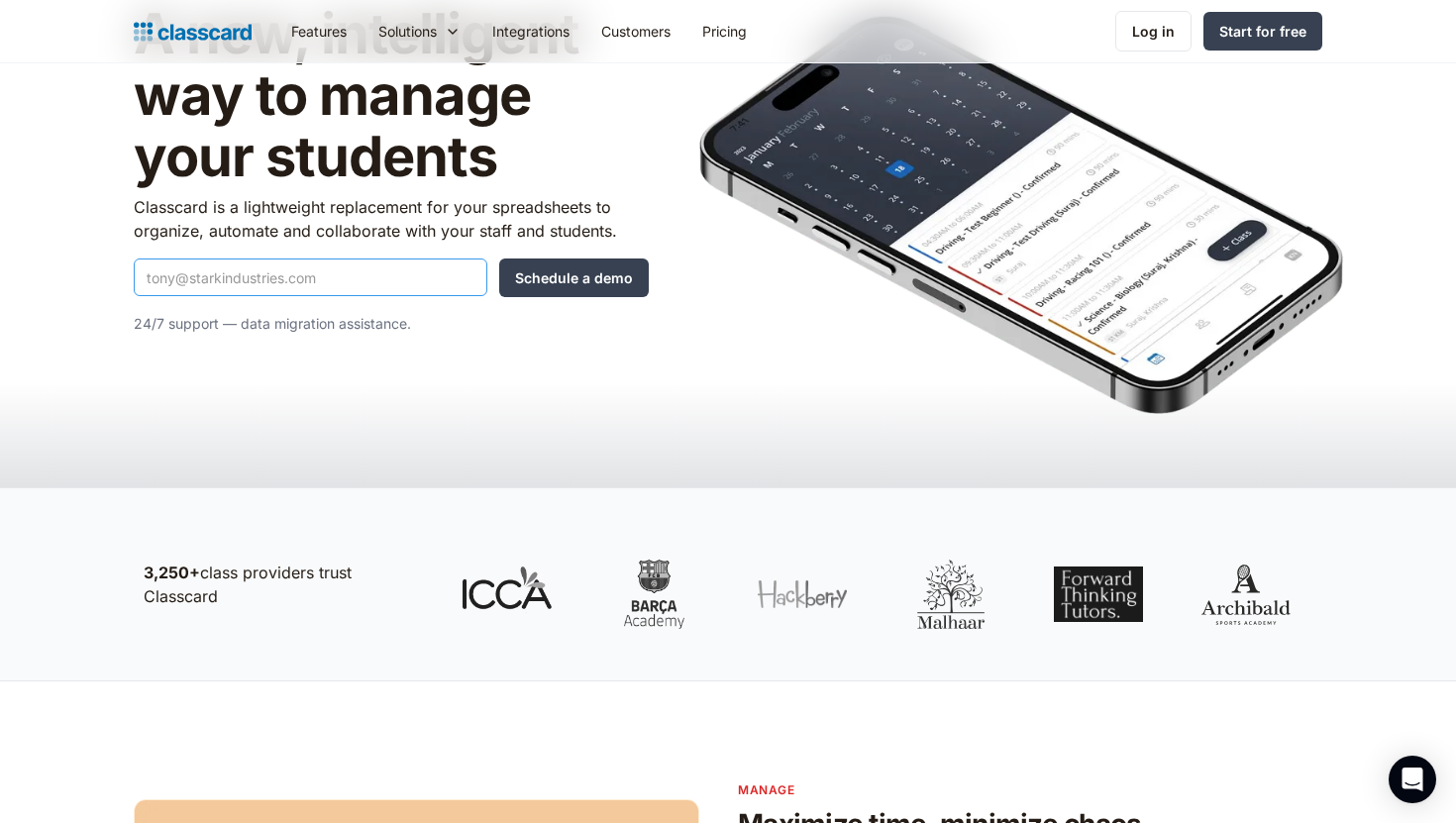 scroll, scrollTop: 57, scrollLeft: 0, axis: vertical 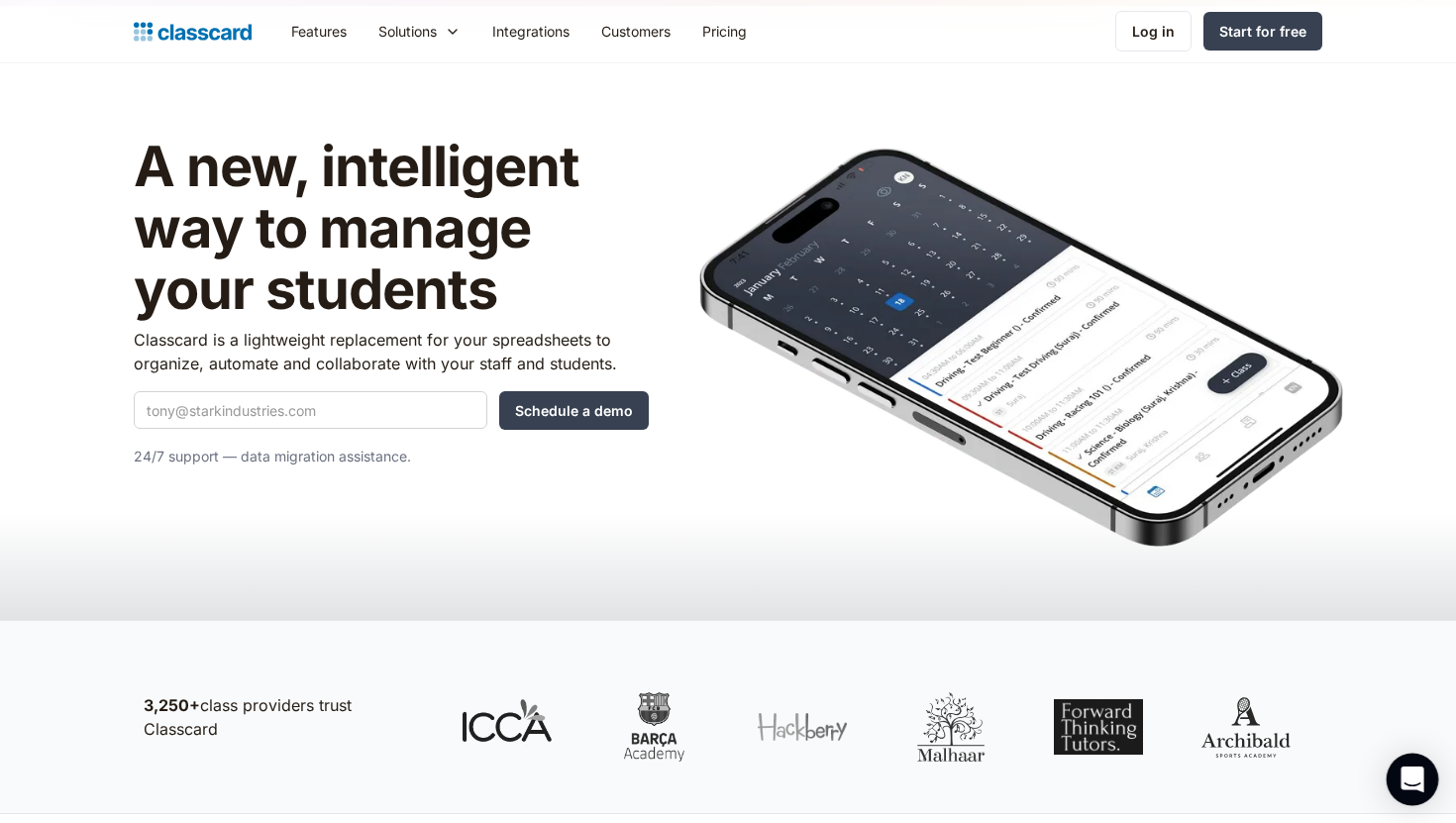 click 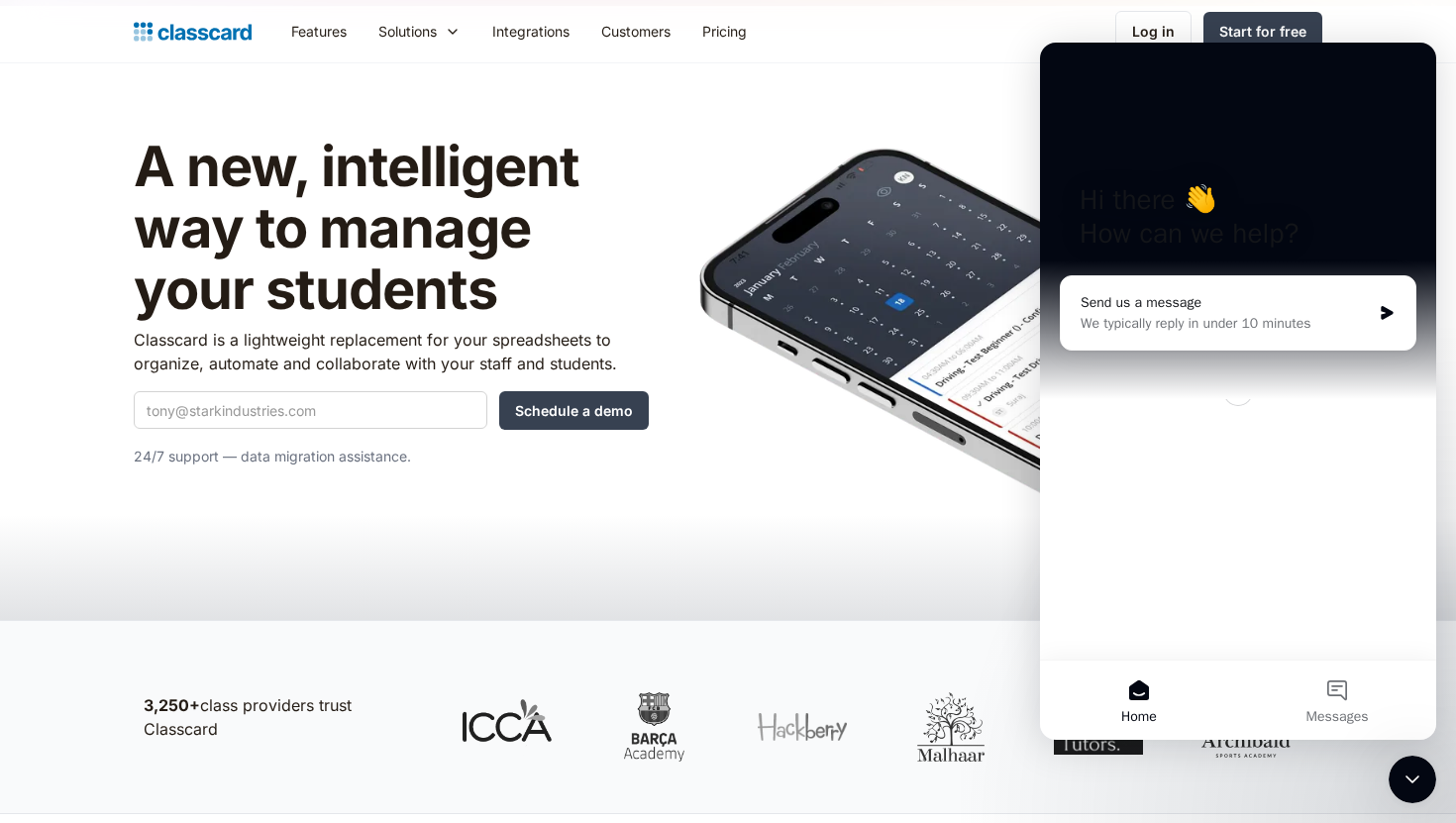scroll, scrollTop: 0, scrollLeft: 0, axis: both 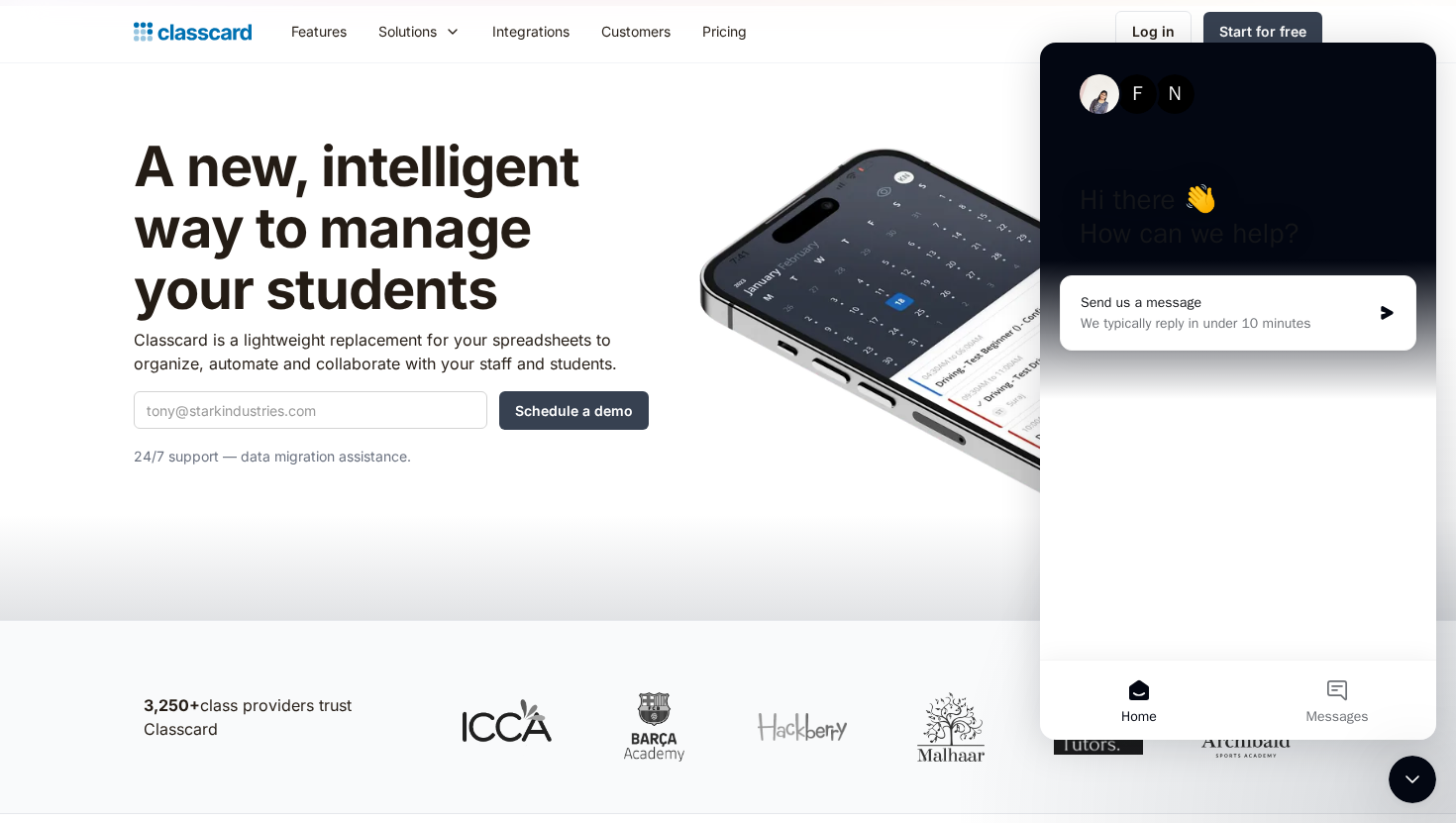 click at bounding box center (1021, 347) 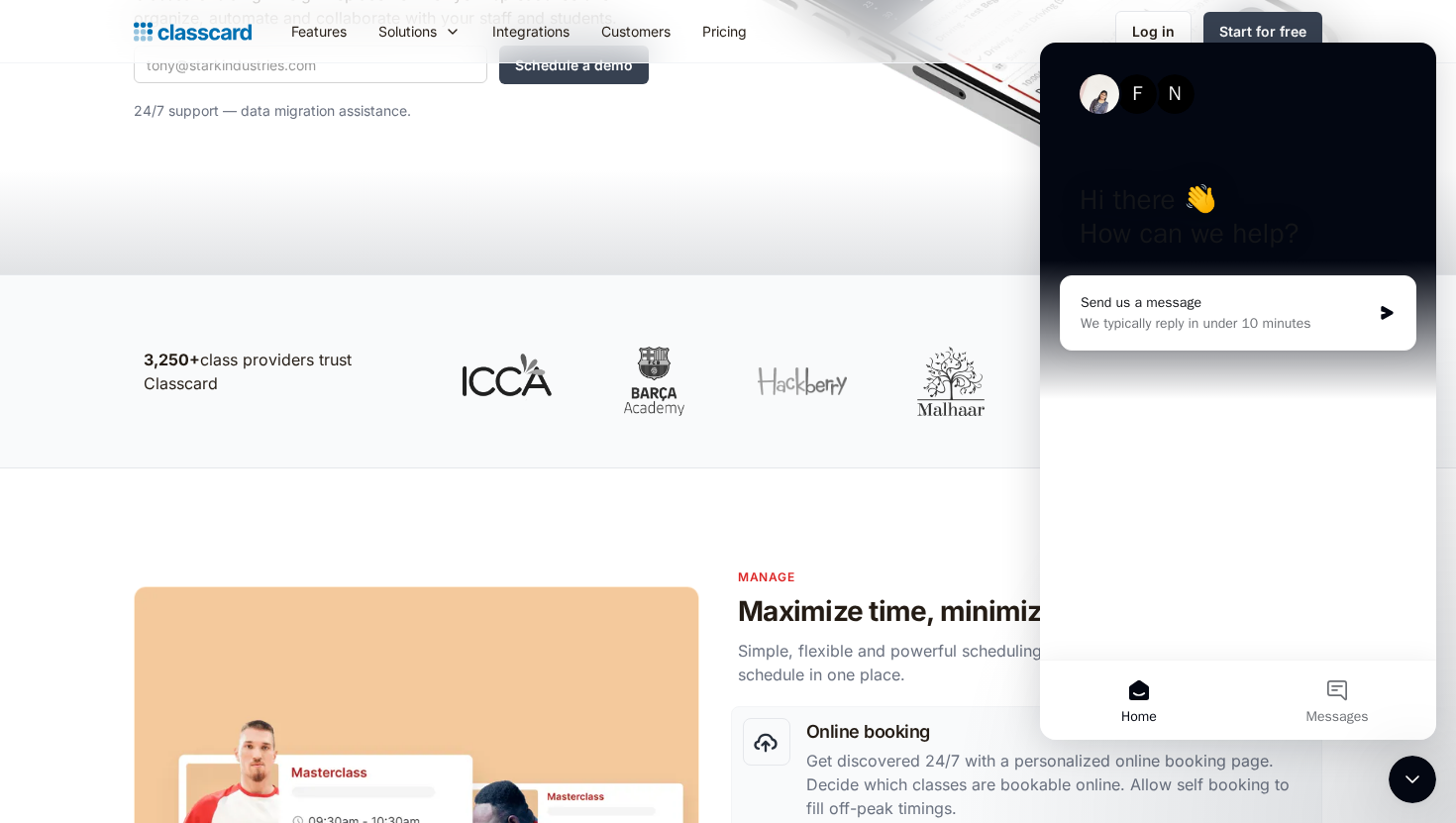 scroll, scrollTop: 622, scrollLeft: 0, axis: vertical 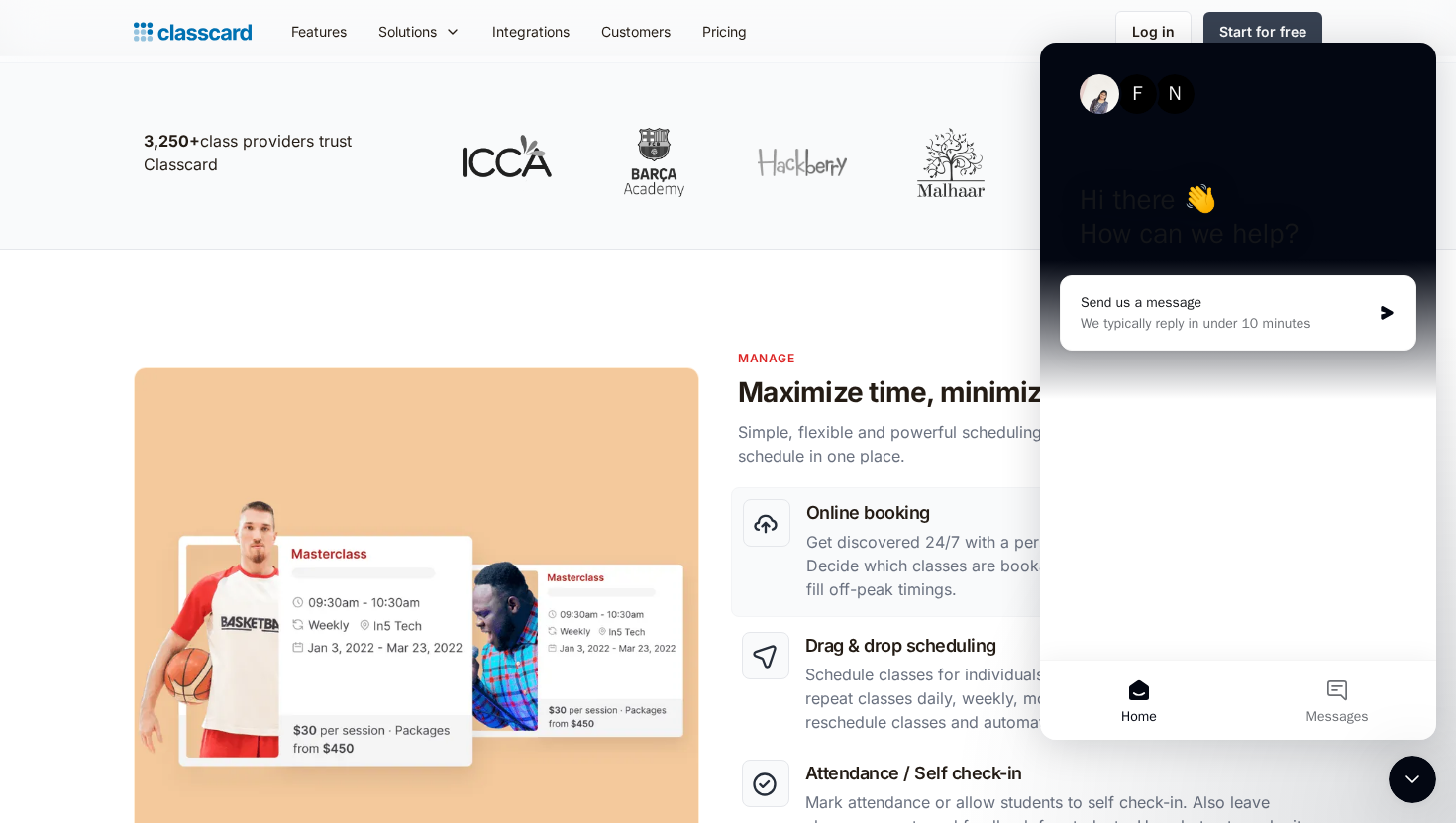 click 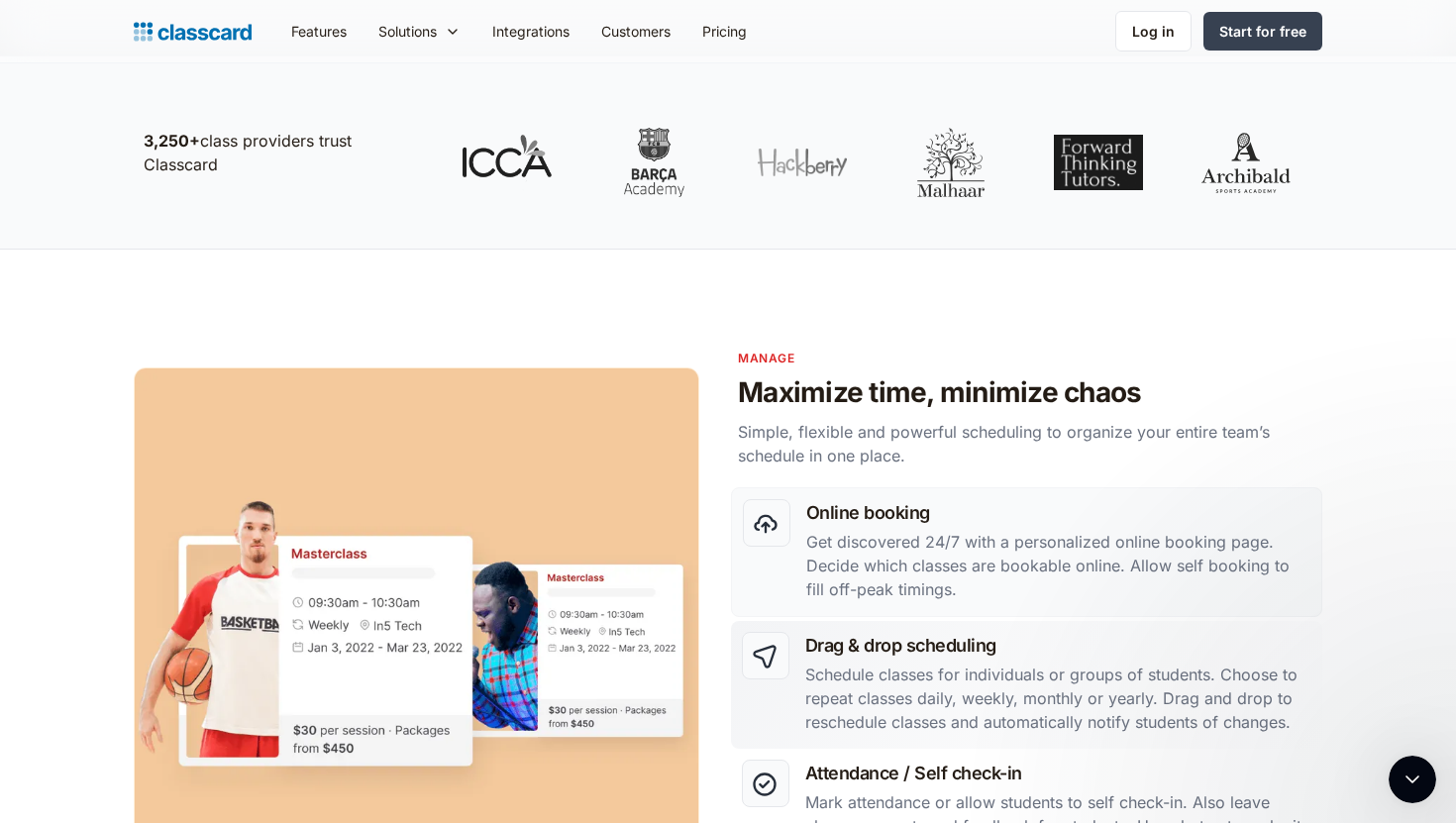scroll, scrollTop: 0, scrollLeft: 0, axis: both 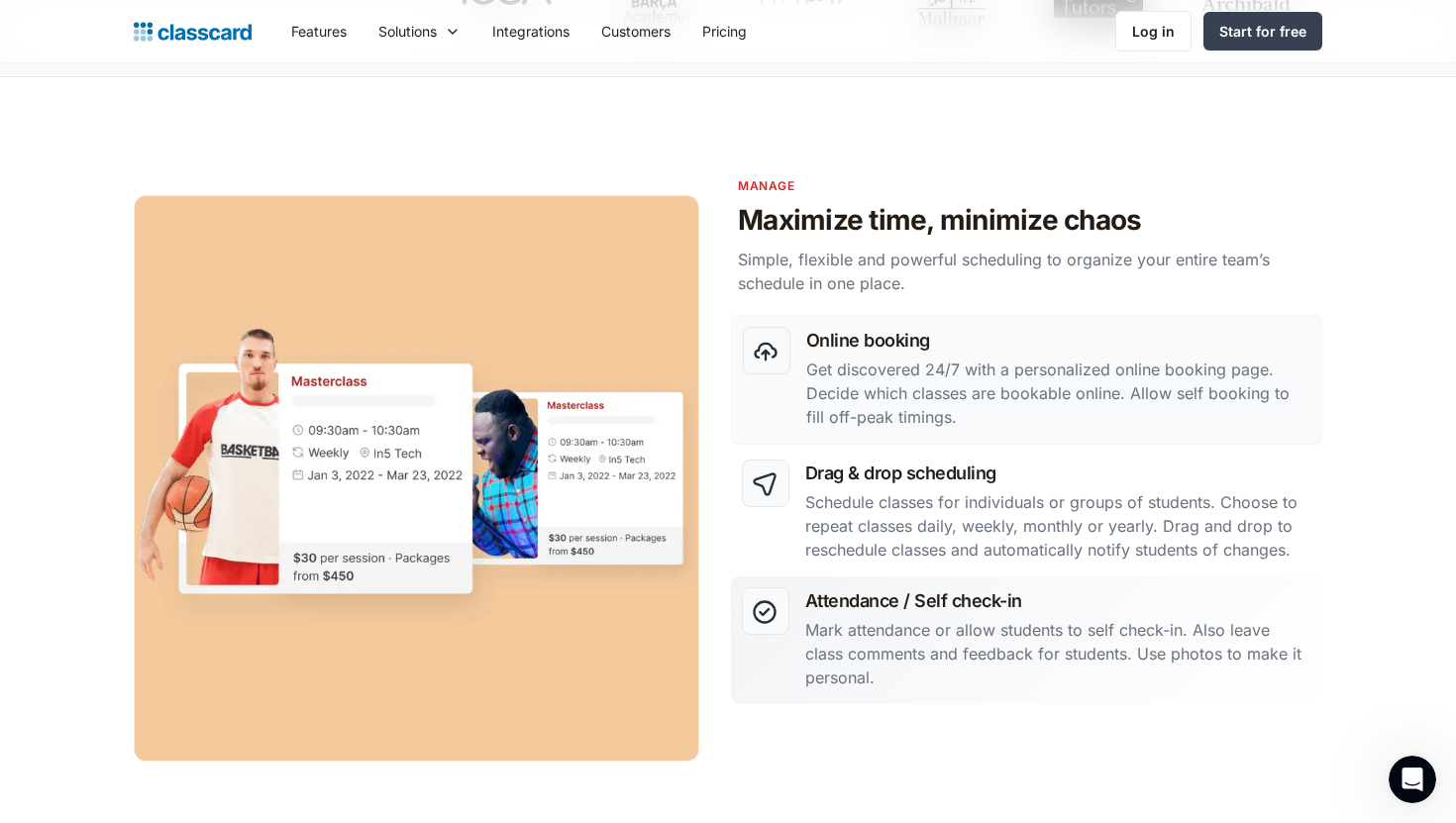 click on "Mark attendance or allow students to self check-in. Also leave class comments and feedback for students. Use photos to make it personal." at bounding box center [1058, 654] 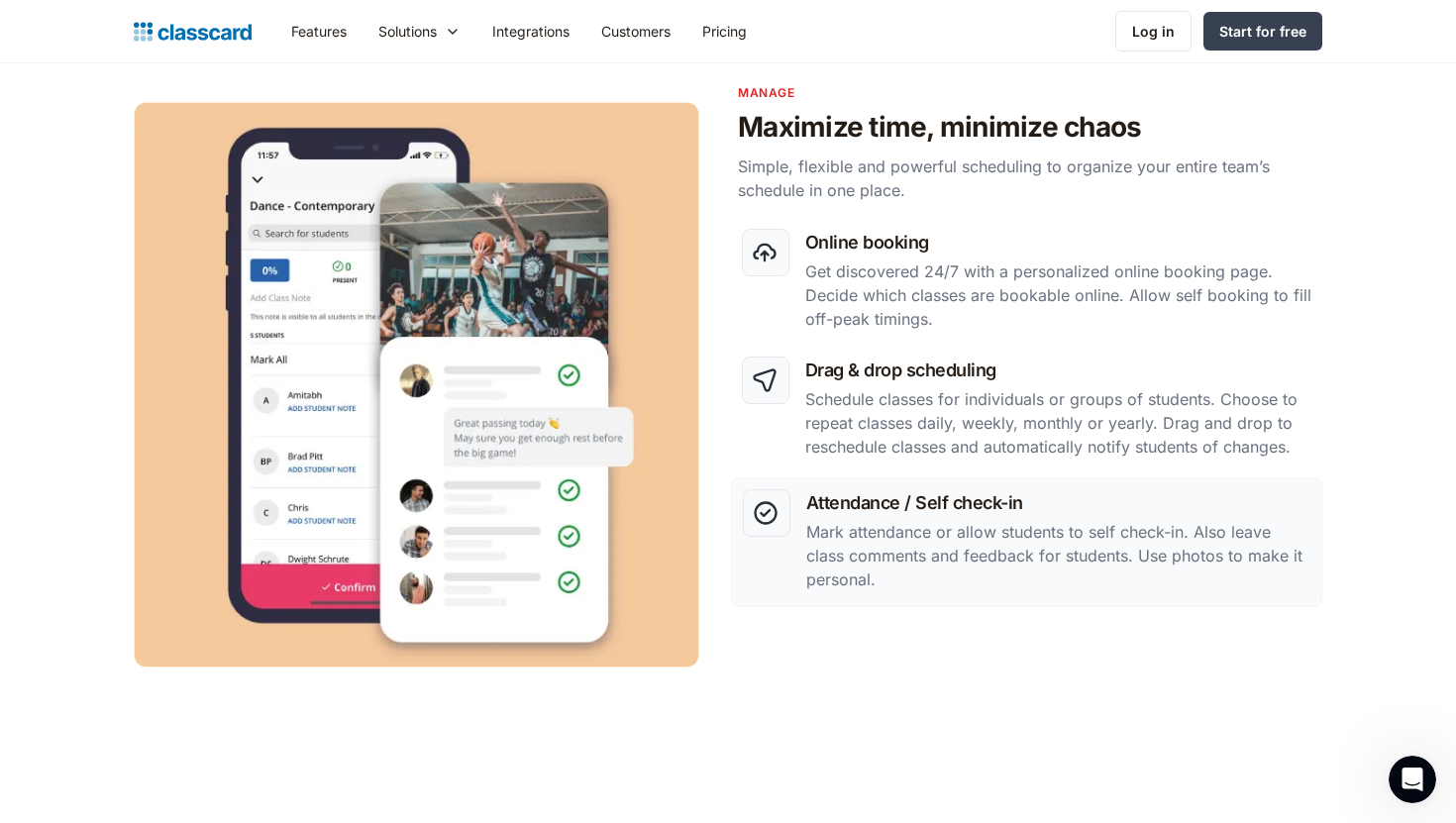 scroll, scrollTop: 909, scrollLeft: 0, axis: vertical 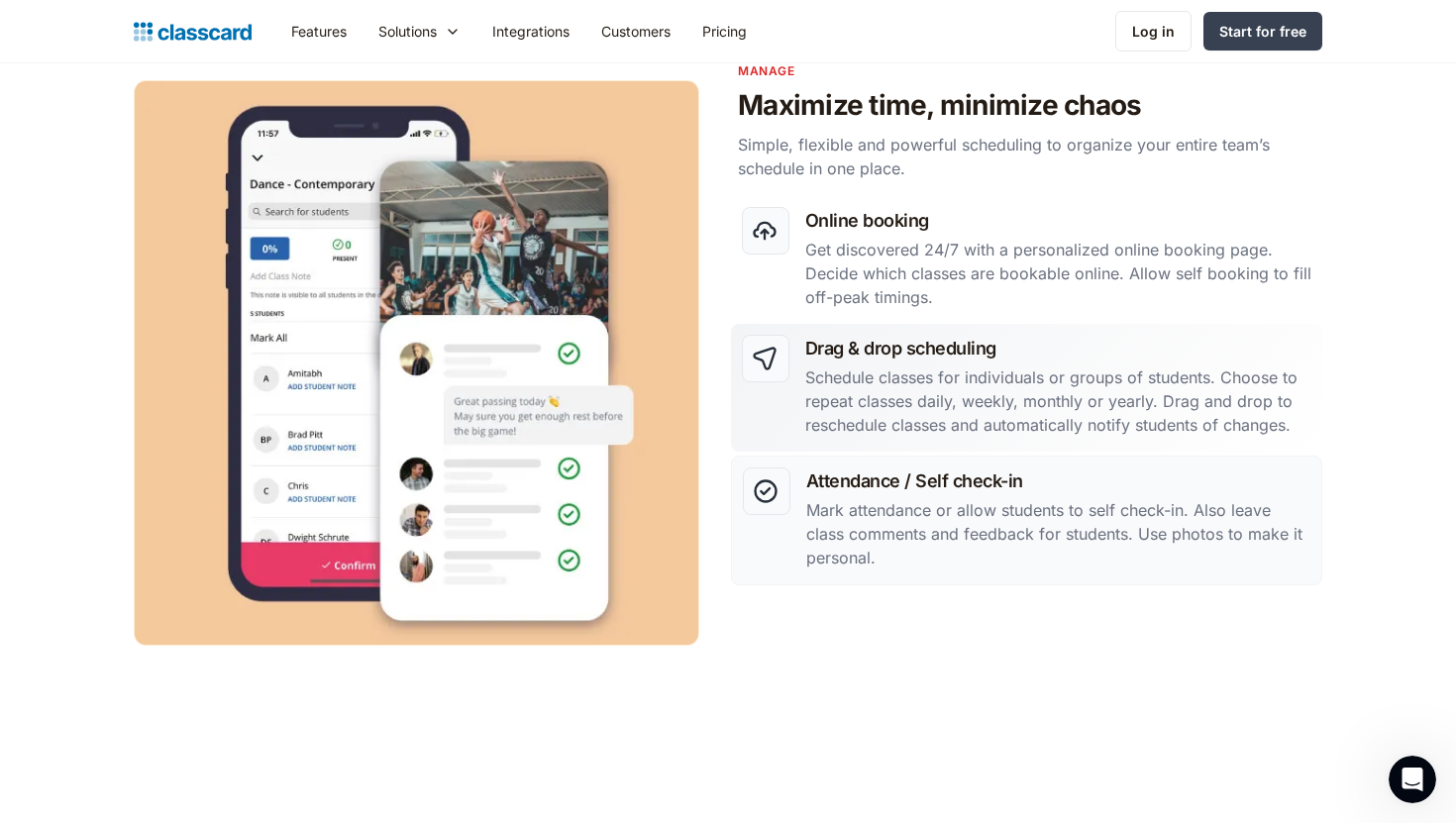click on "Schedule classes for individuals or groups of students. Choose to repeat classes daily, weekly, monthly or yearly. Drag and drop to reschedule classes and automatically notify students of changes." at bounding box center [1058, 401] 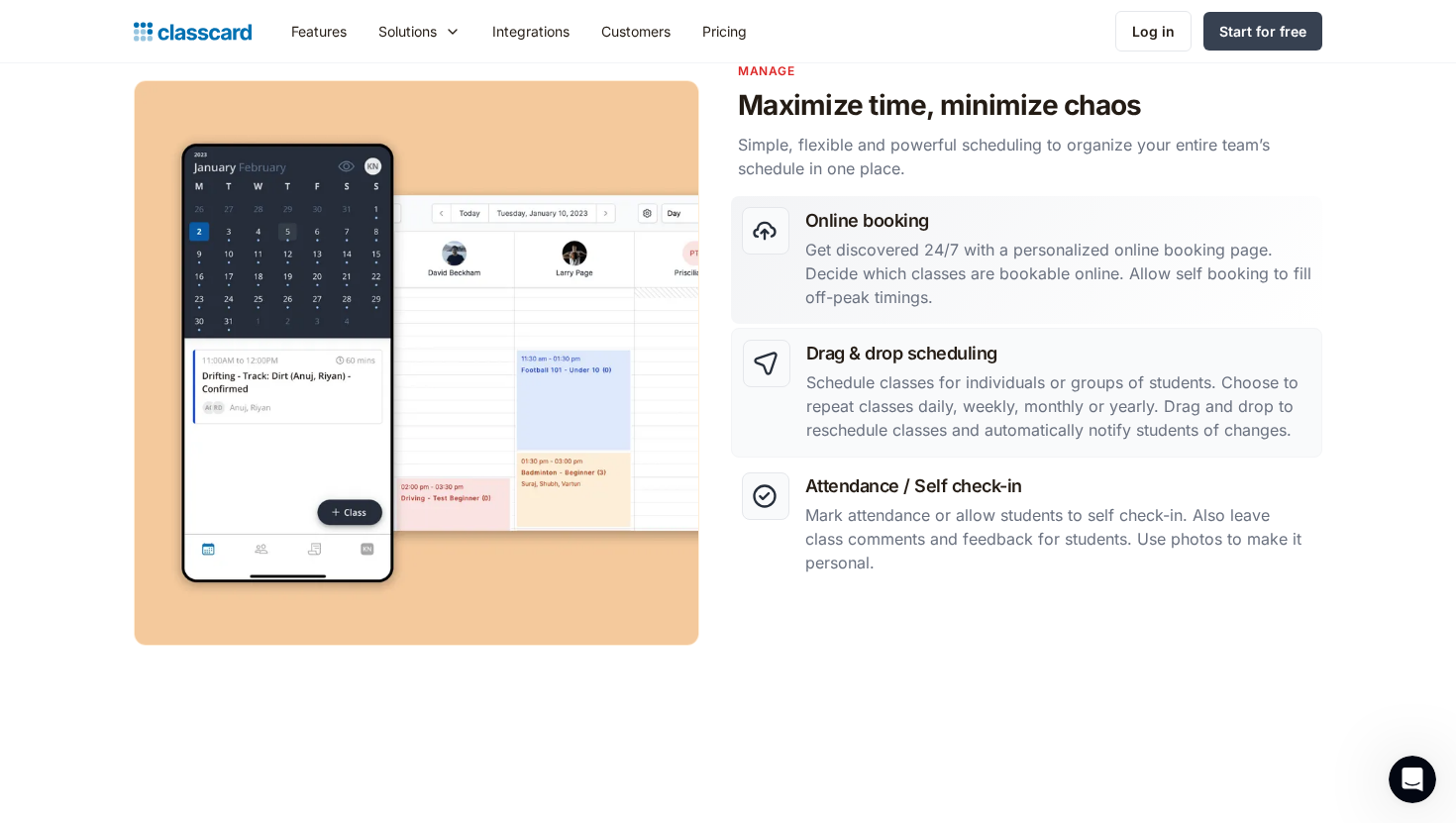 click on "Get discovered 24/7 with a personalized online booking page. Decide which classes are bookable online. Allow self booking to fill off-peak timings." at bounding box center (1058, 273) 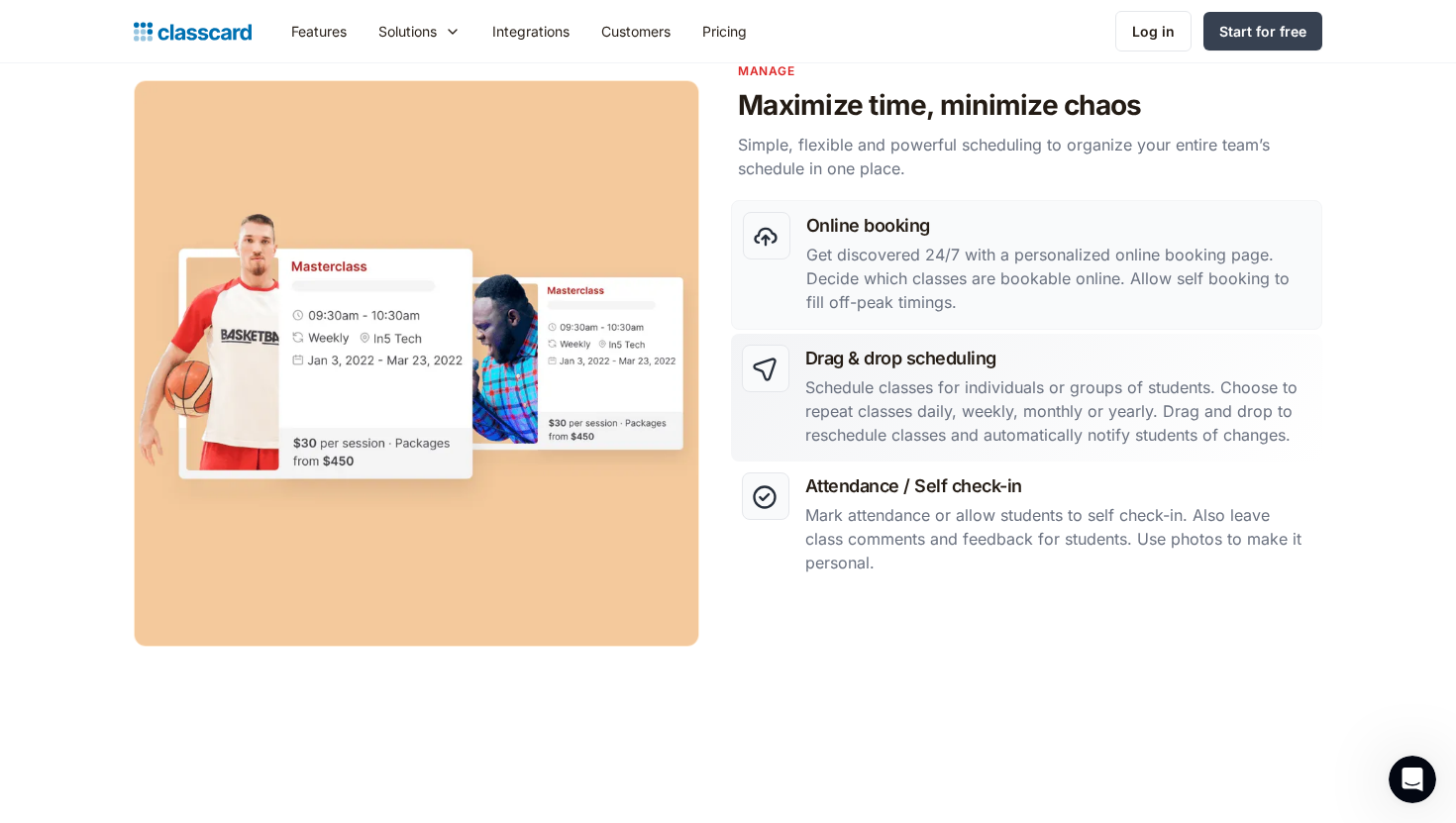 click on "Drag & drop scheduling" at bounding box center [1058, 358] 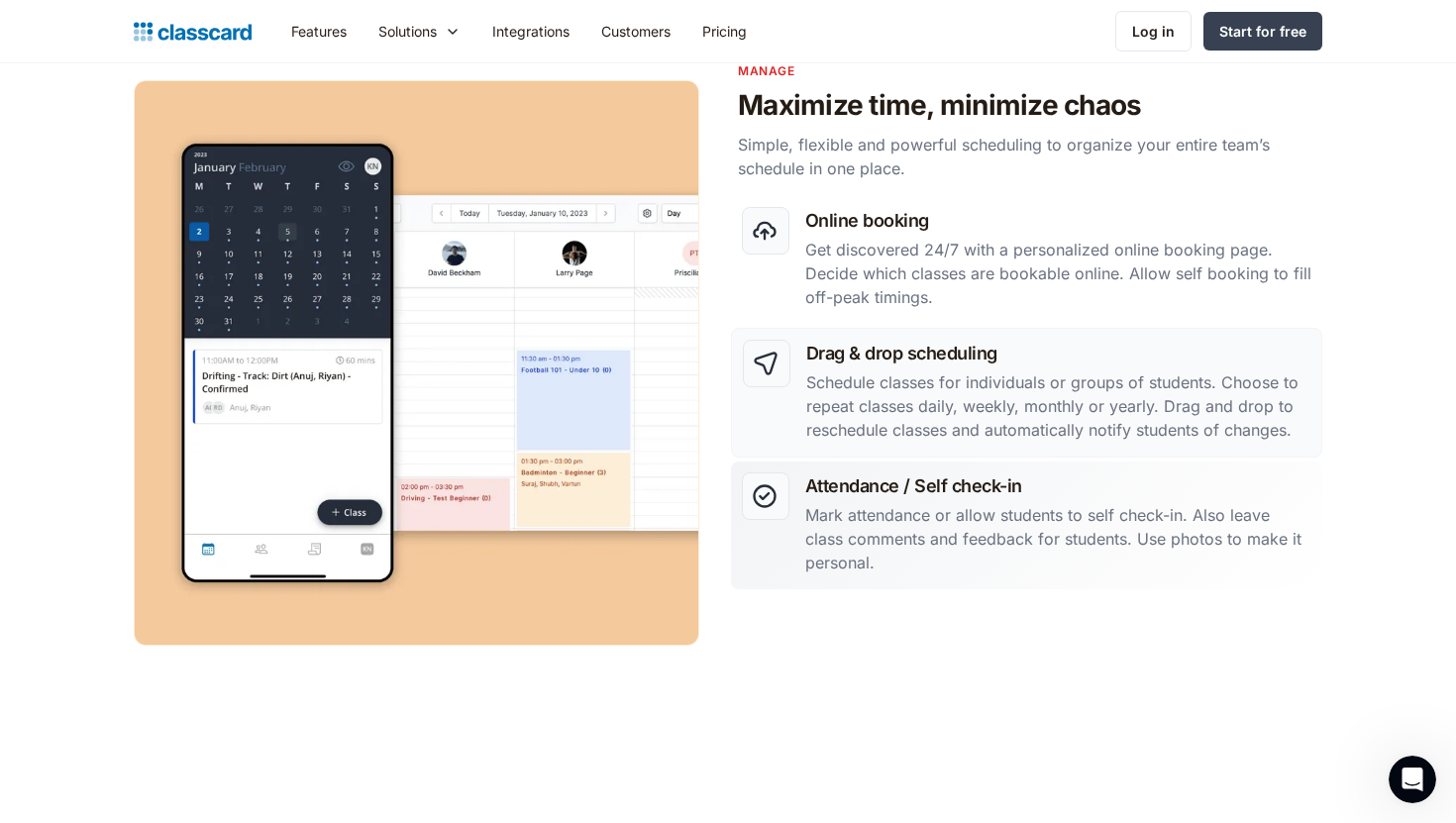 click on "Attendance / Self check-in Mark attendance or allow students to self check-in. Also leave class comments and feedback for students. Use photos to make it personal." at bounding box center (1058, 525) 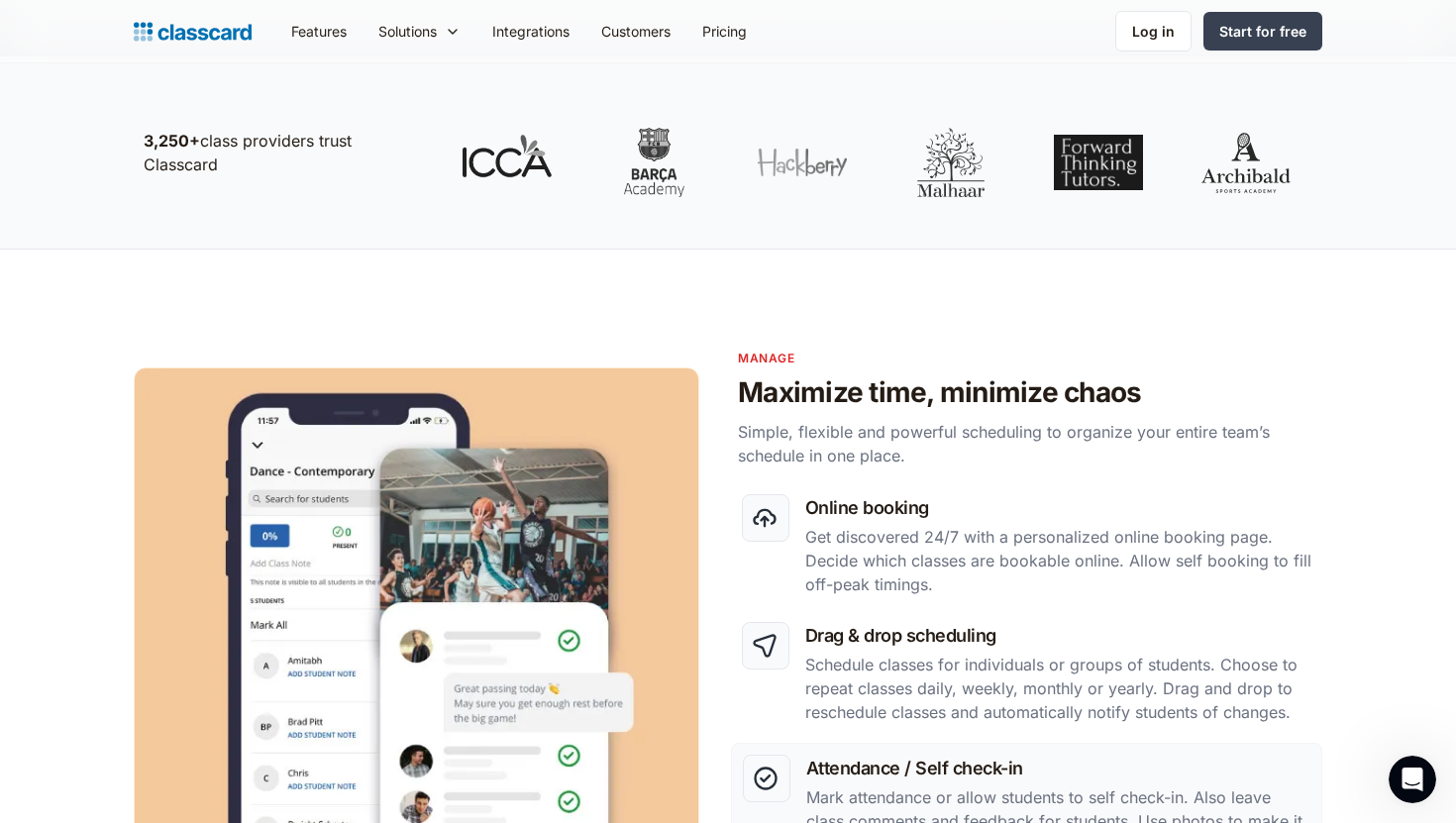 scroll, scrollTop: 0, scrollLeft: 0, axis: both 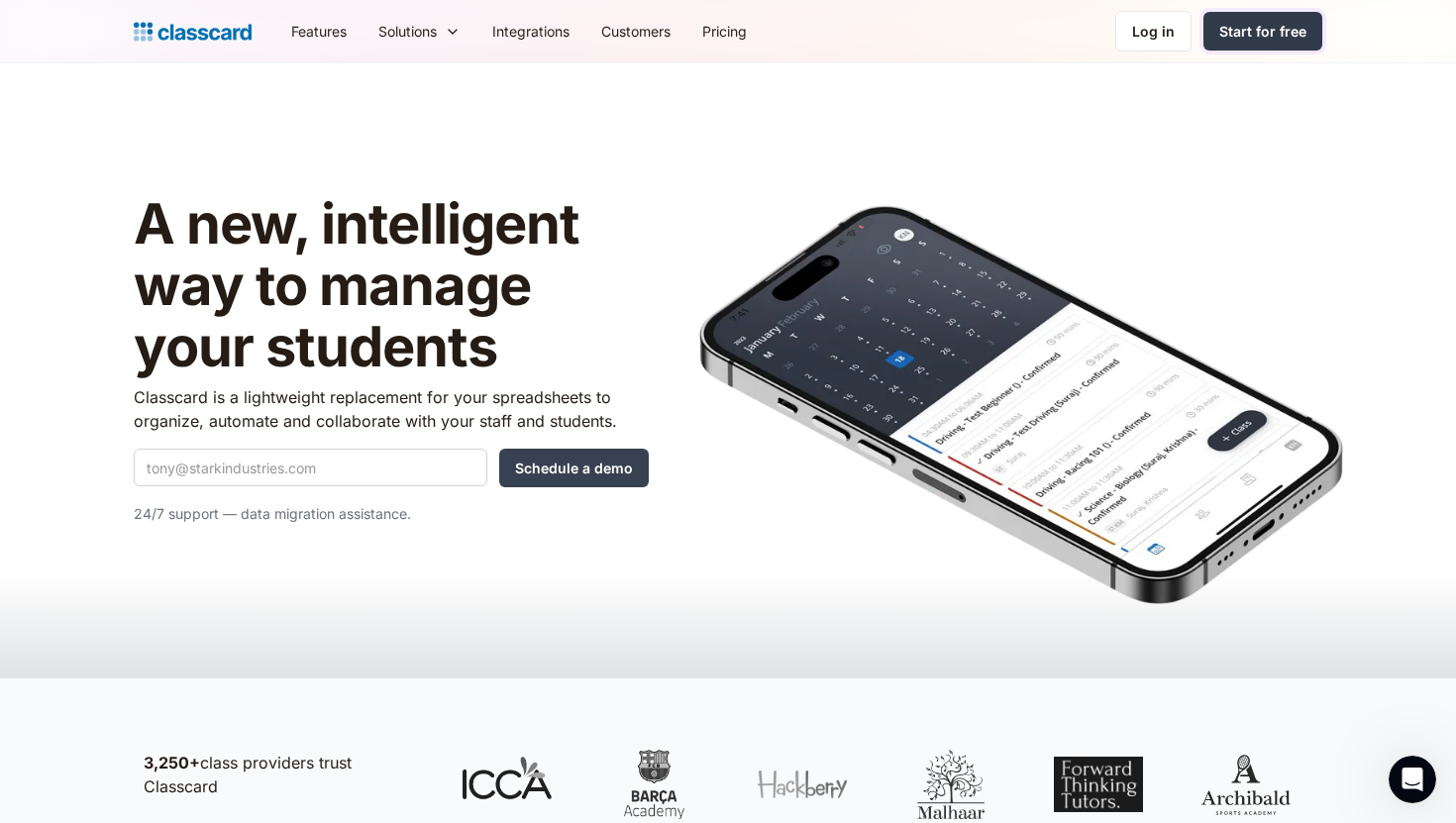 click on "Start for free" at bounding box center [1263, 31] 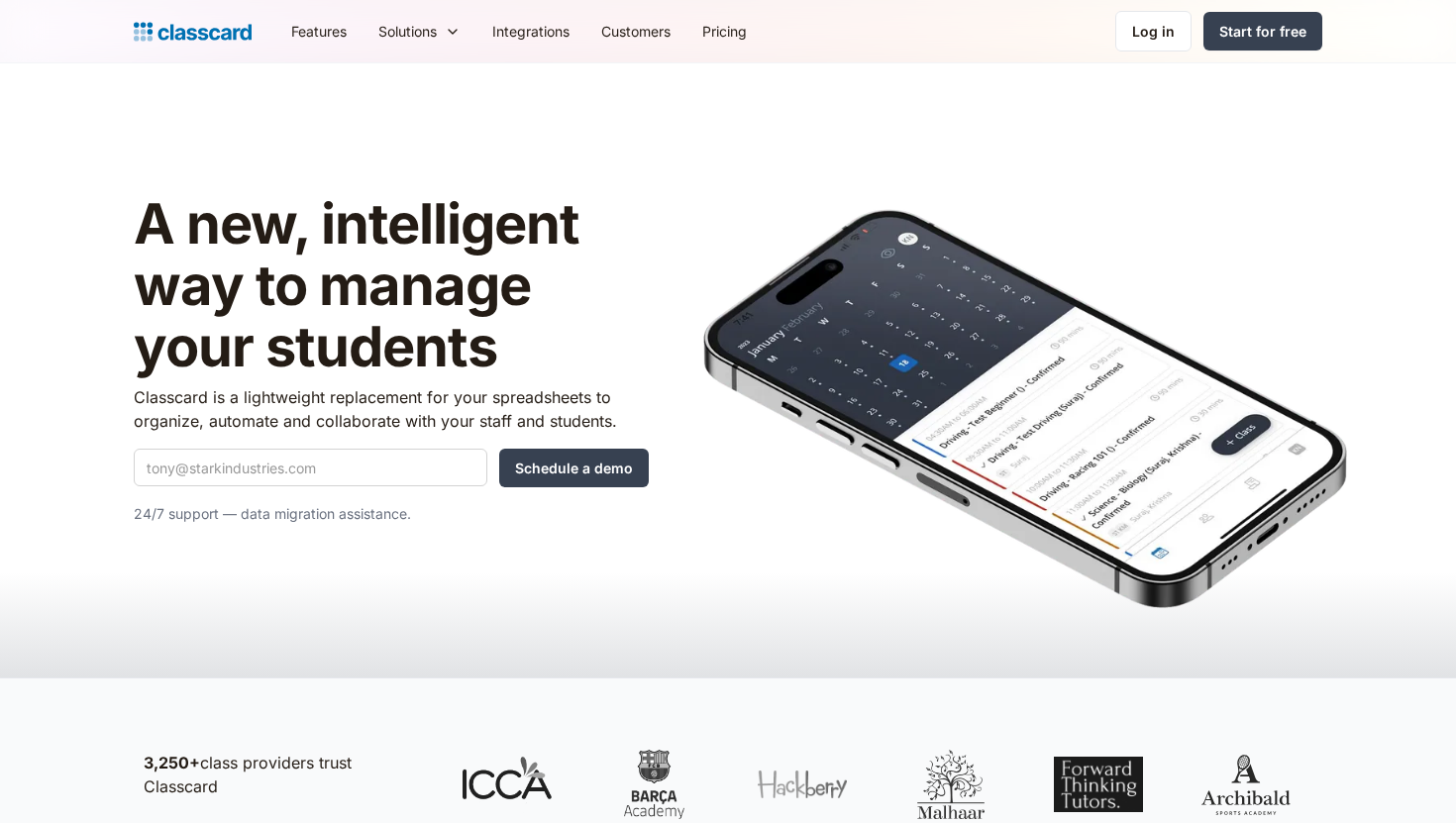 scroll, scrollTop: 0, scrollLeft: 0, axis: both 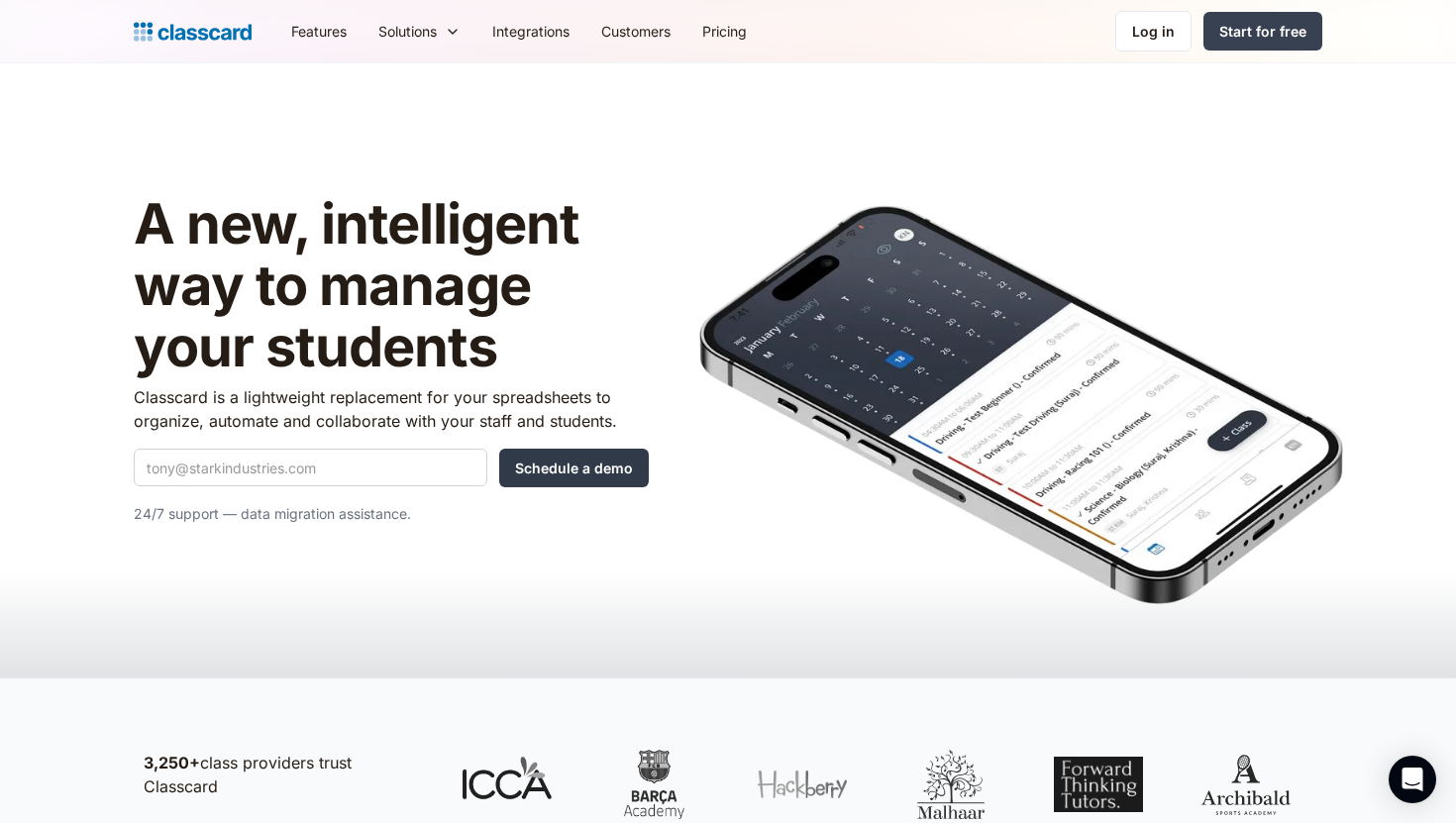 click on "Schedule a demo" at bounding box center (573, 467) 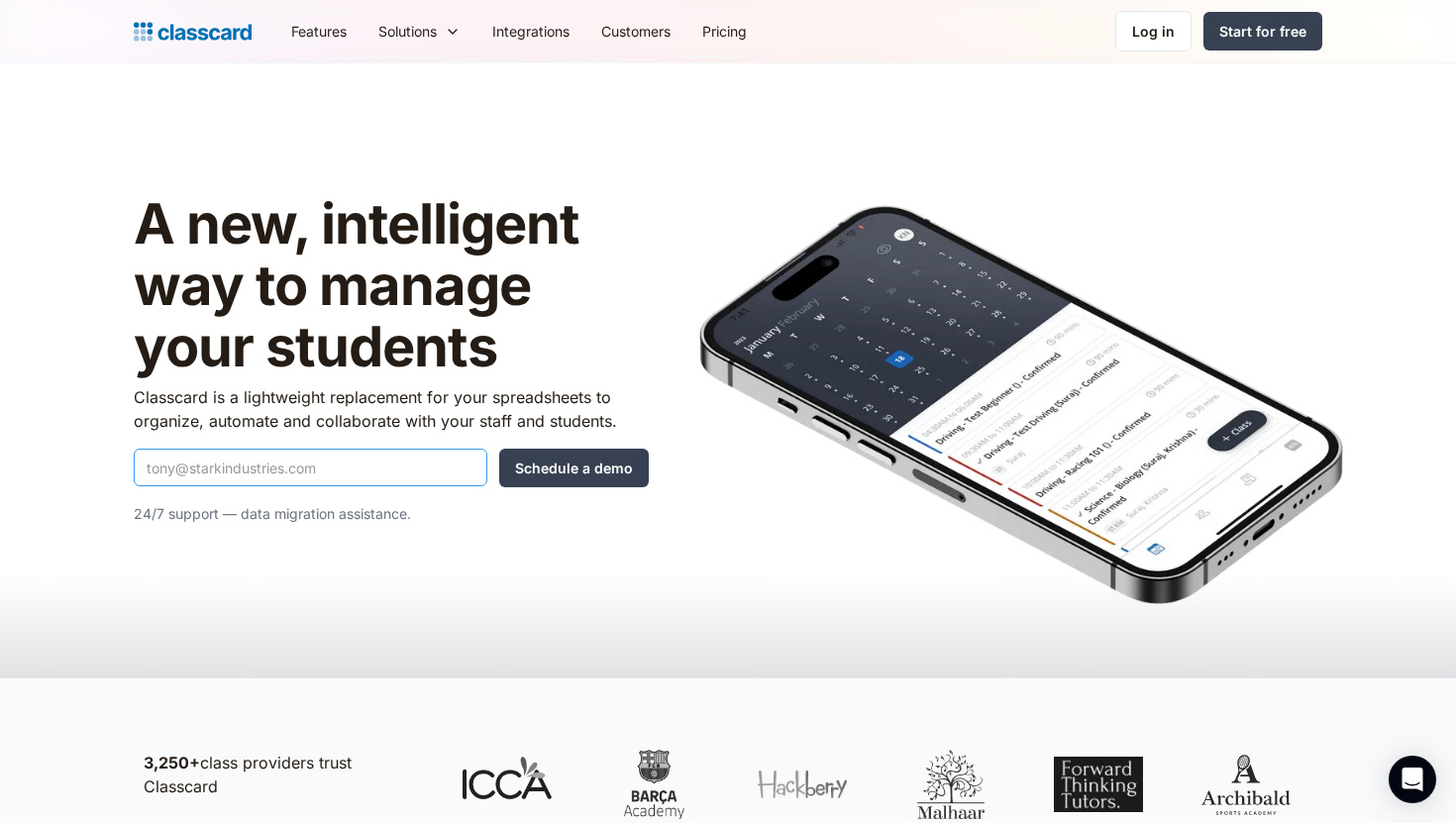 click at bounding box center [310, 467] 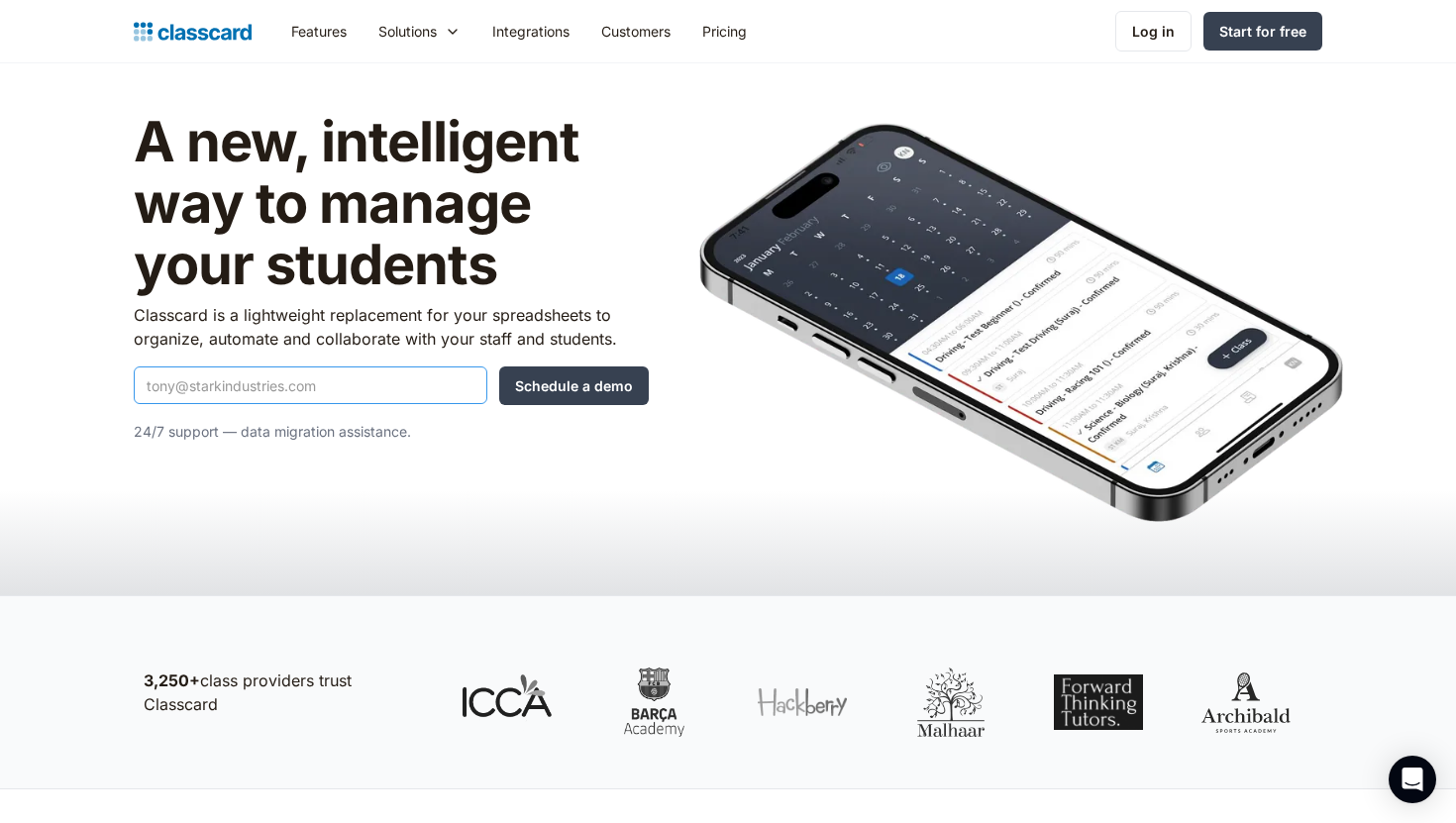 scroll, scrollTop: 0, scrollLeft: 0, axis: both 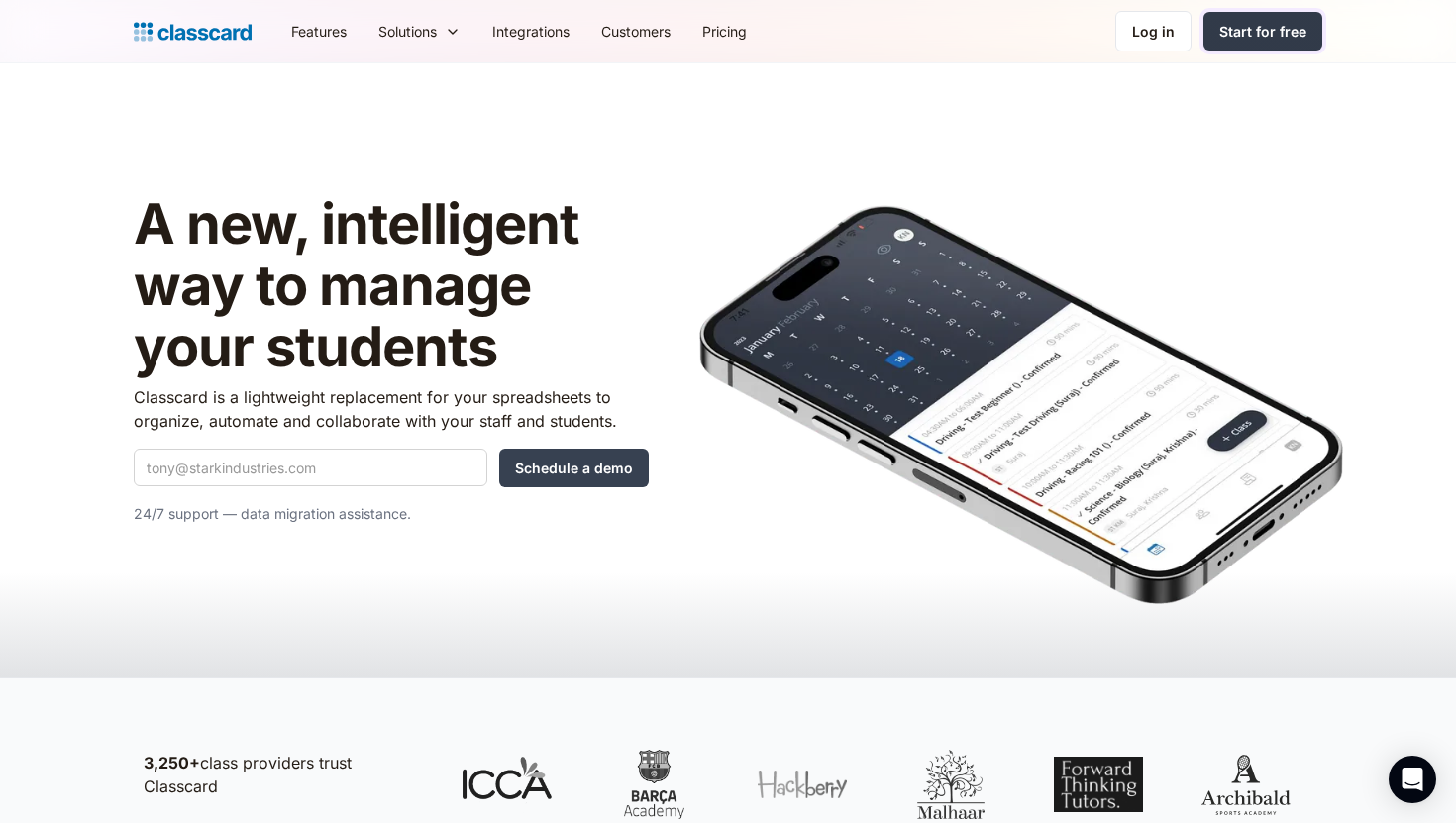 click on "Start for free" at bounding box center [1263, 31] 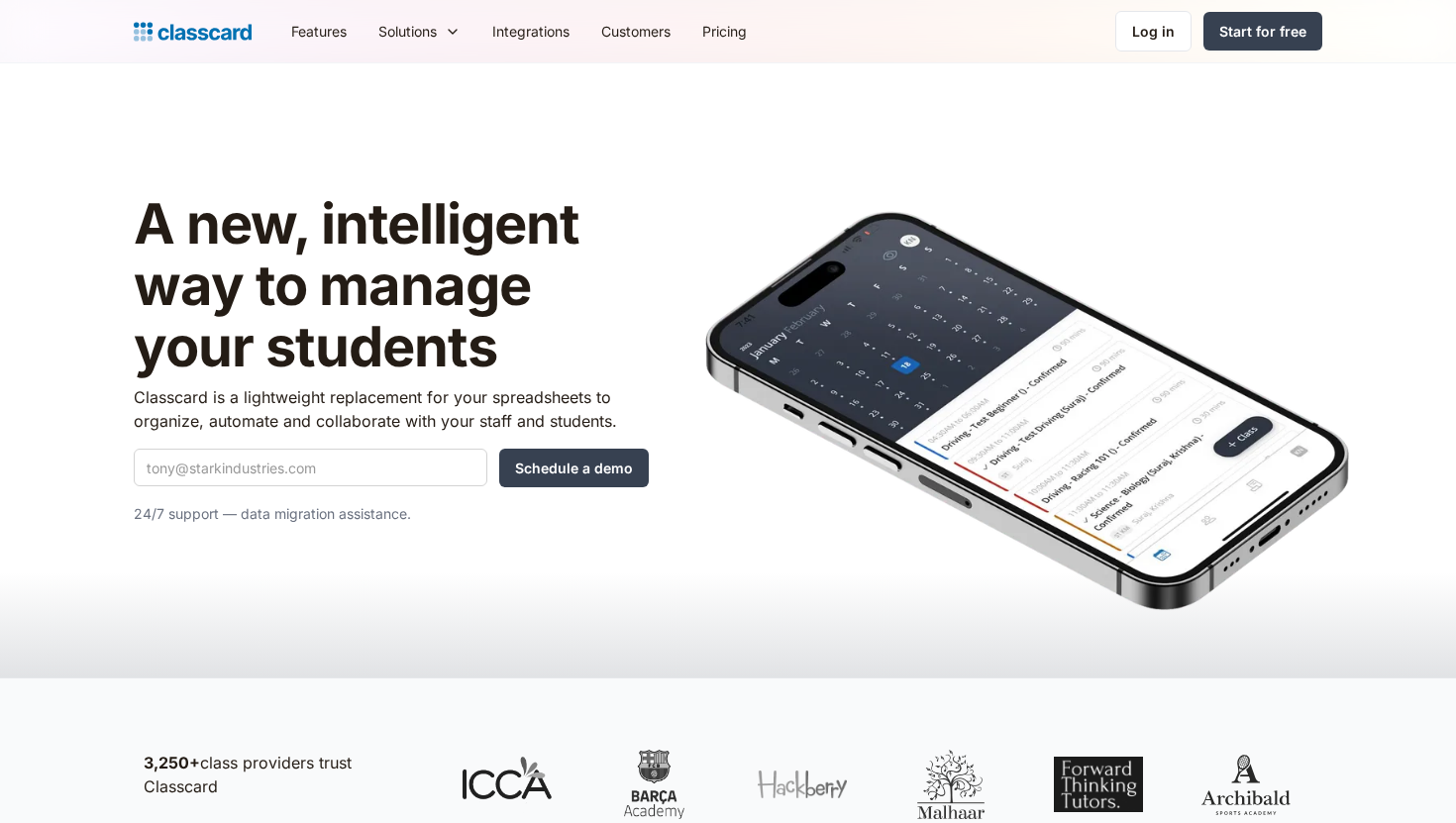 scroll, scrollTop: 0, scrollLeft: 0, axis: both 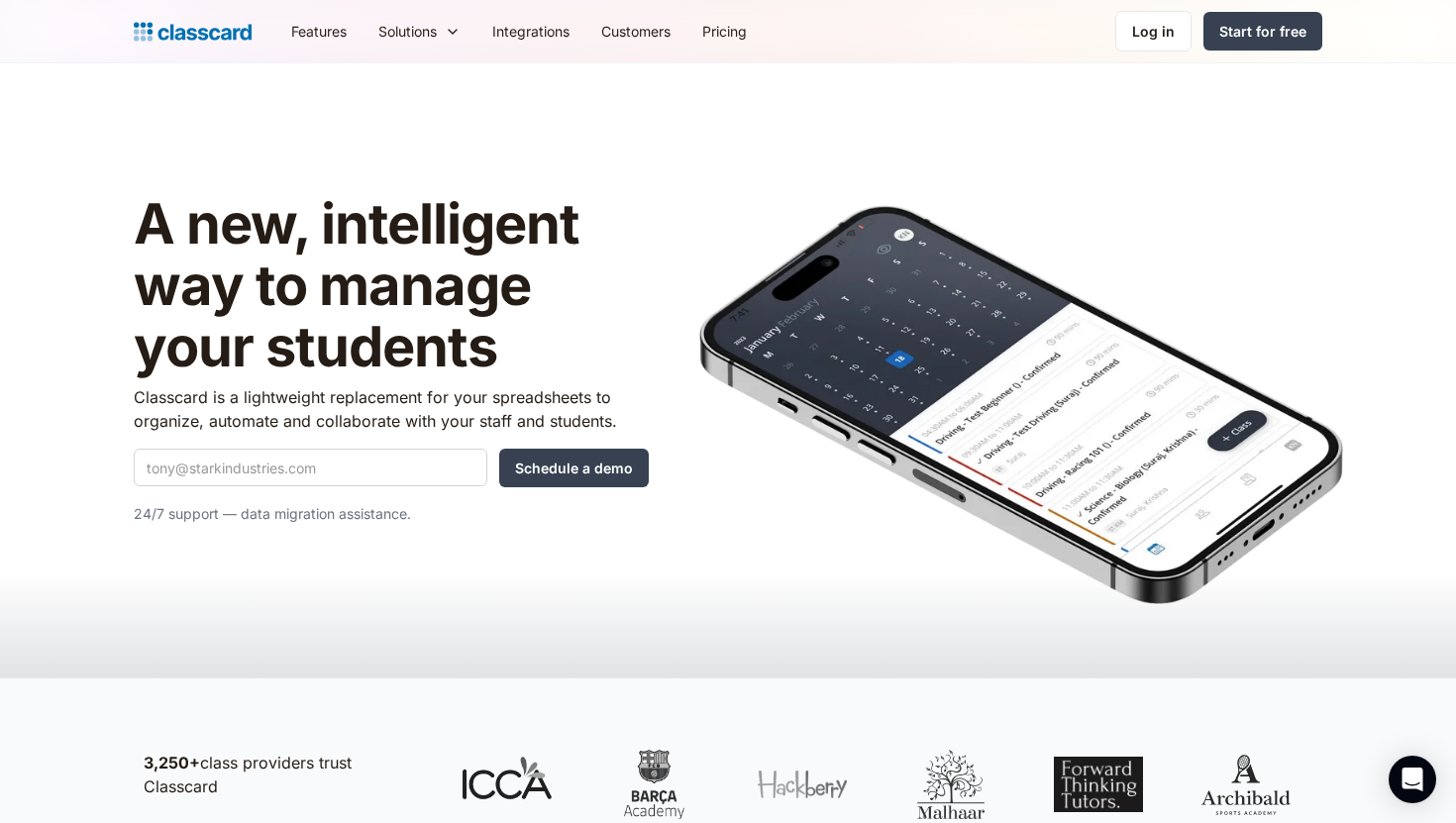 click on "A new, intelligent way to manage your students" at bounding box center [391, 285] 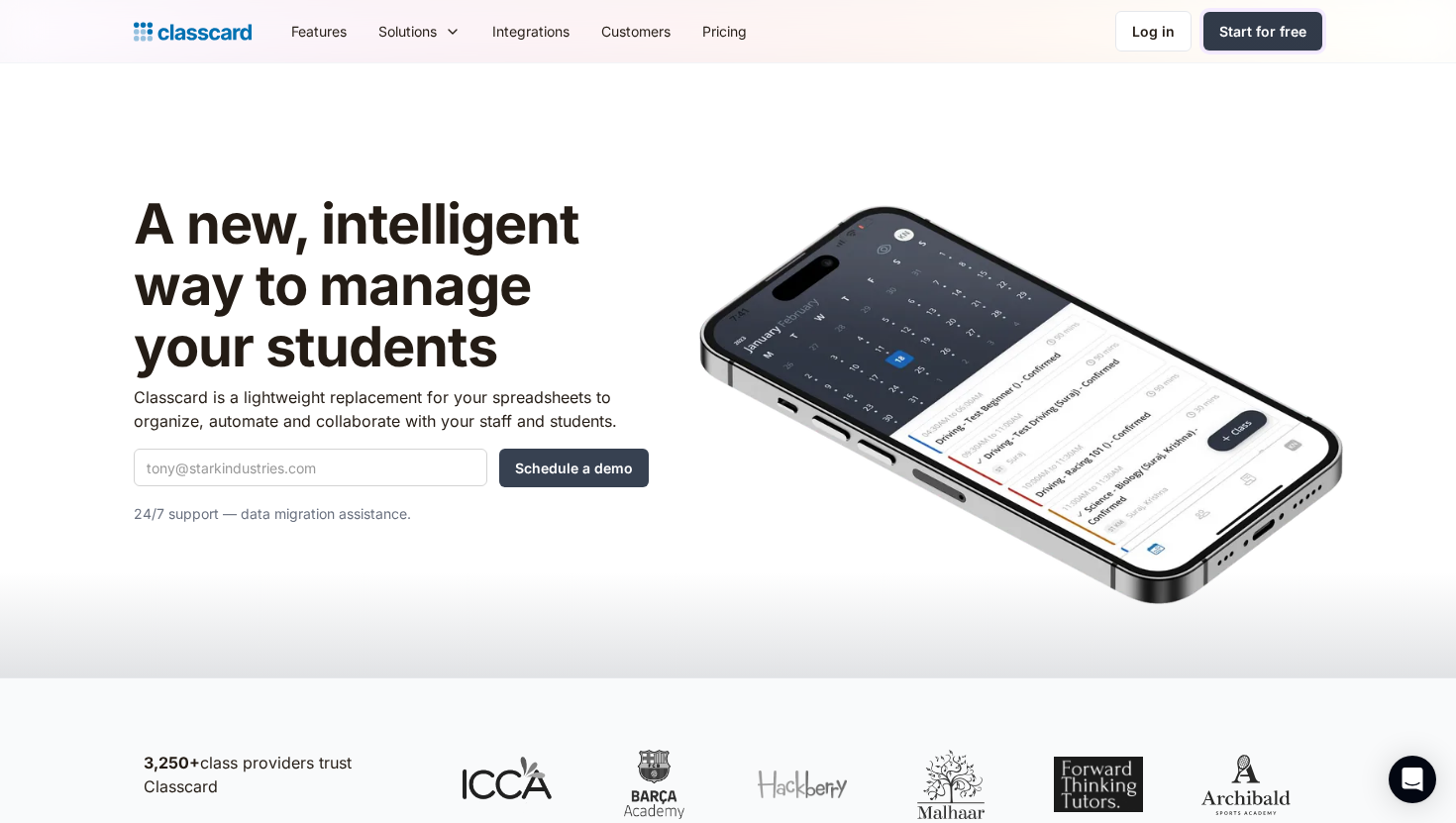click on "Start for free" at bounding box center (1263, 31) 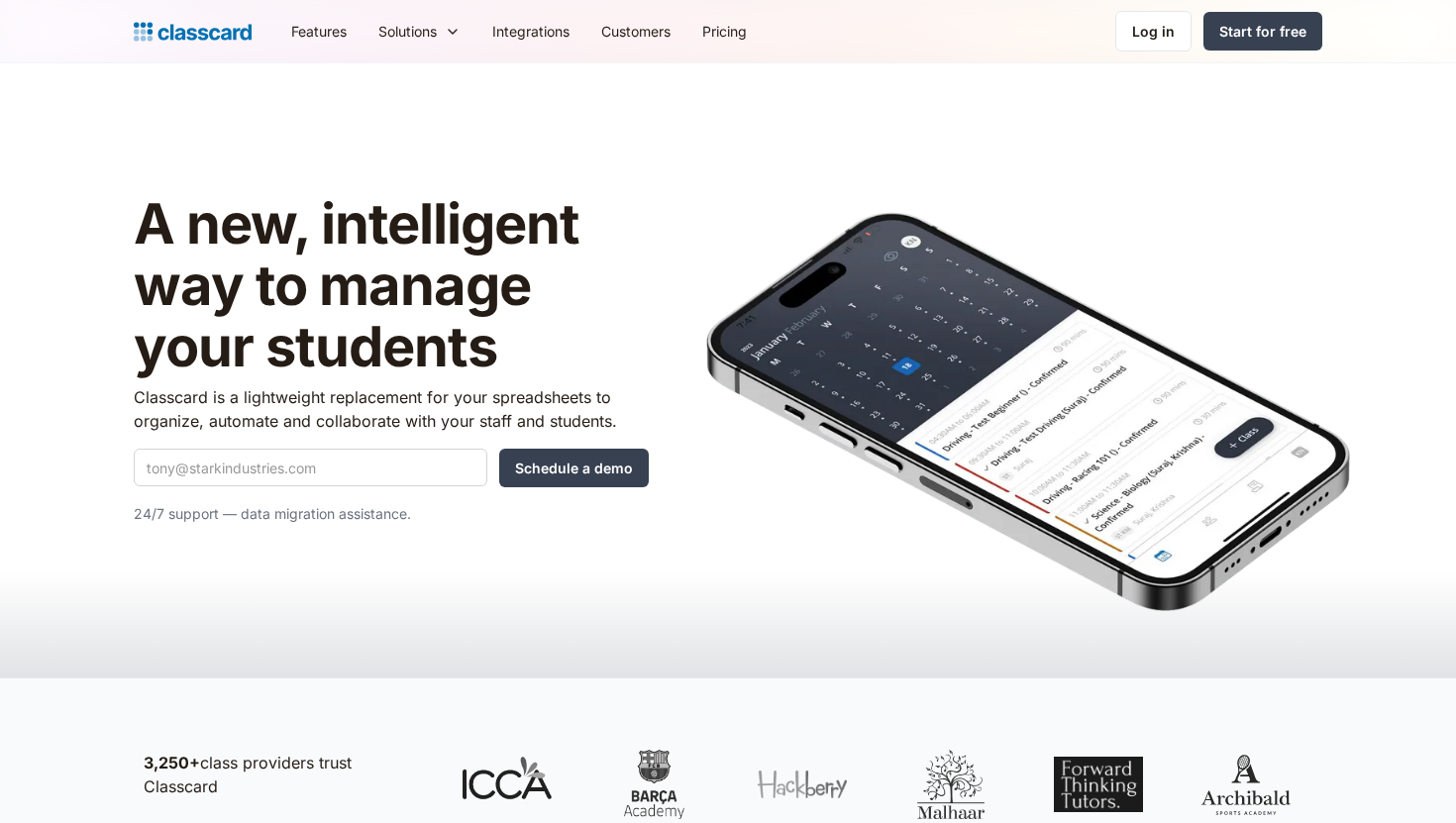 scroll, scrollTop: 0, scrollLeft: 0, axis: both 